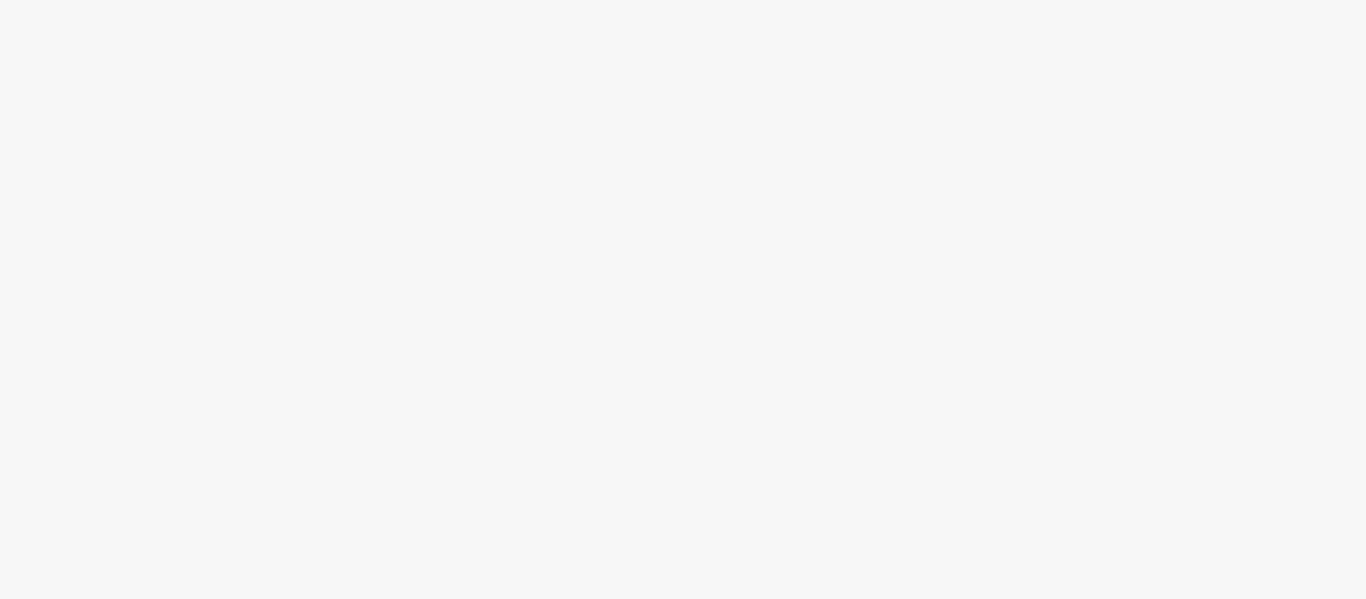 scroll, scrollTop: 0, scrollLeft: 0, axis: both 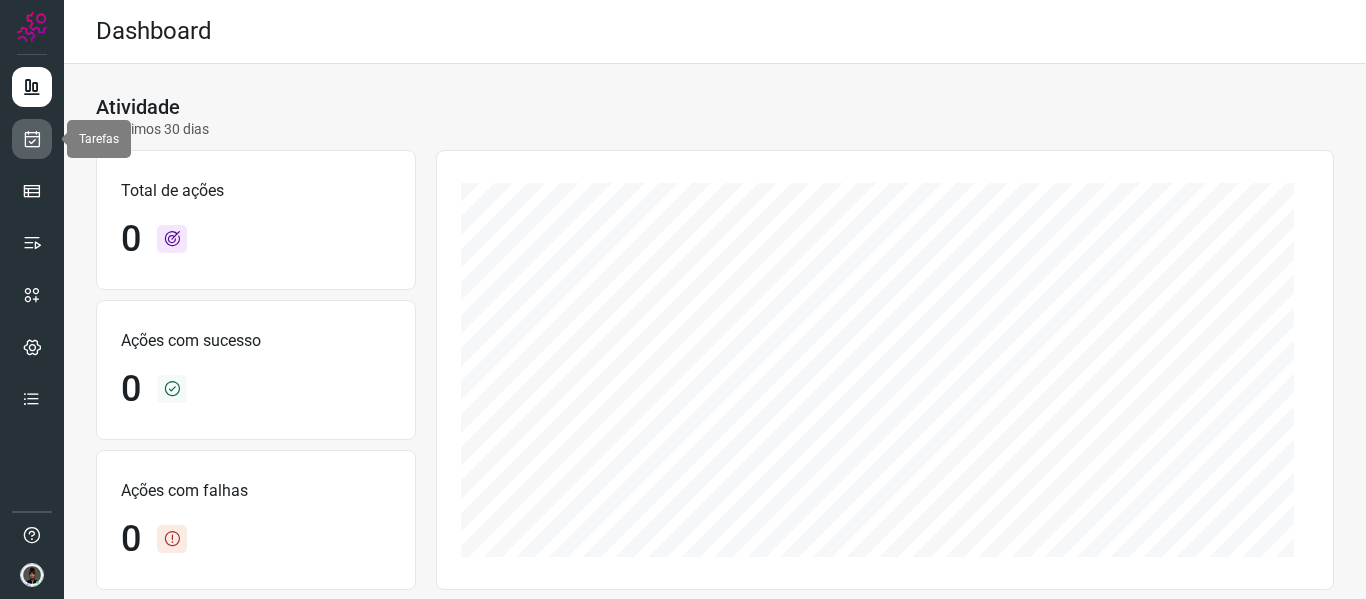 click at bounding box center [32, 139] 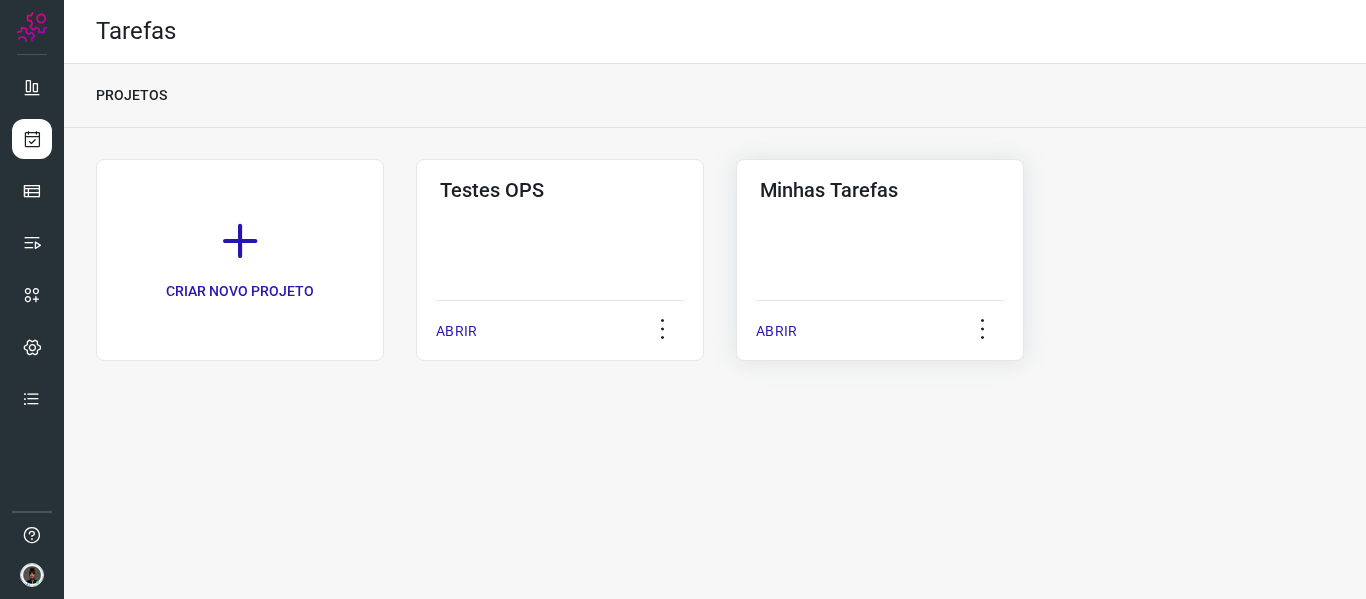 click on "Minhas Tarefas  ABRIR" 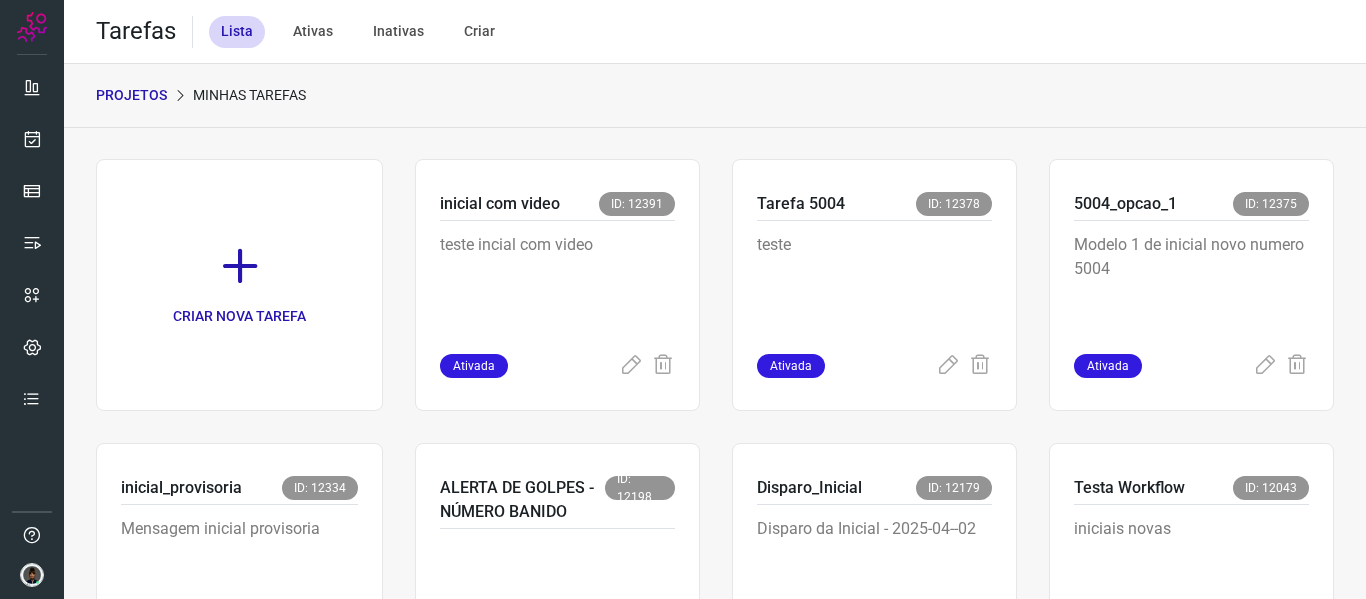 scroll, scrollTop: 768, scrollLeft: 0, axis: vertical 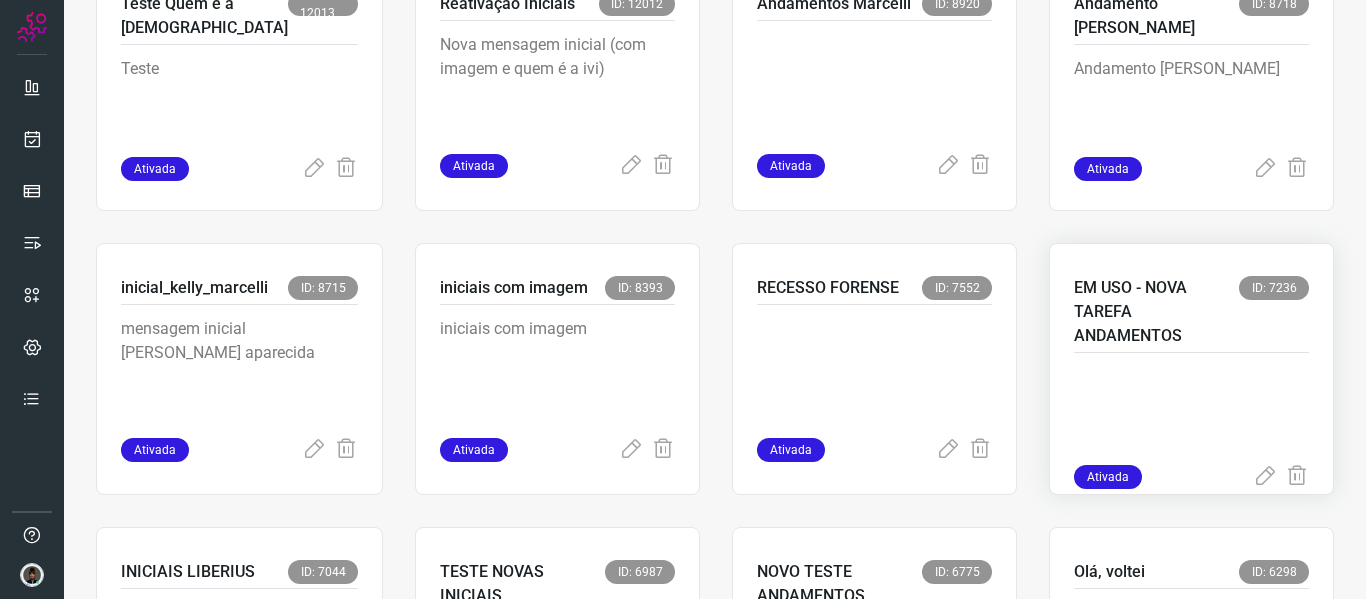 click at bounding box center [1191, 415] 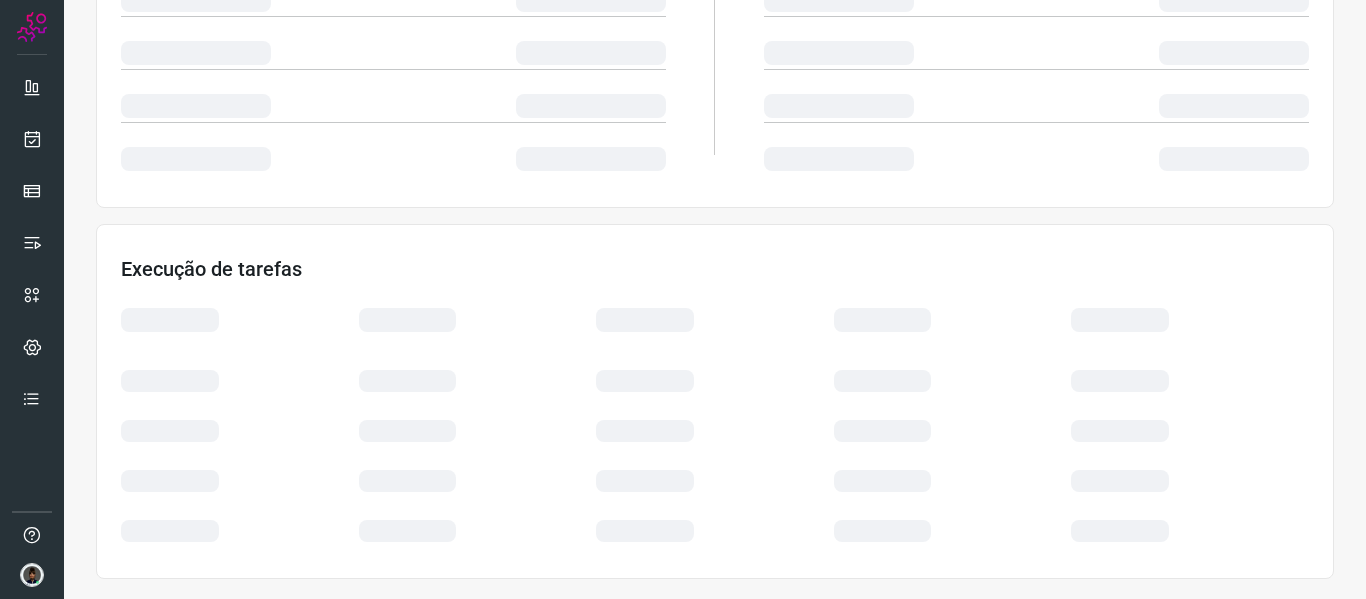 scroll, scrollTop: 434, scrollLeft: 0, axis: vertical 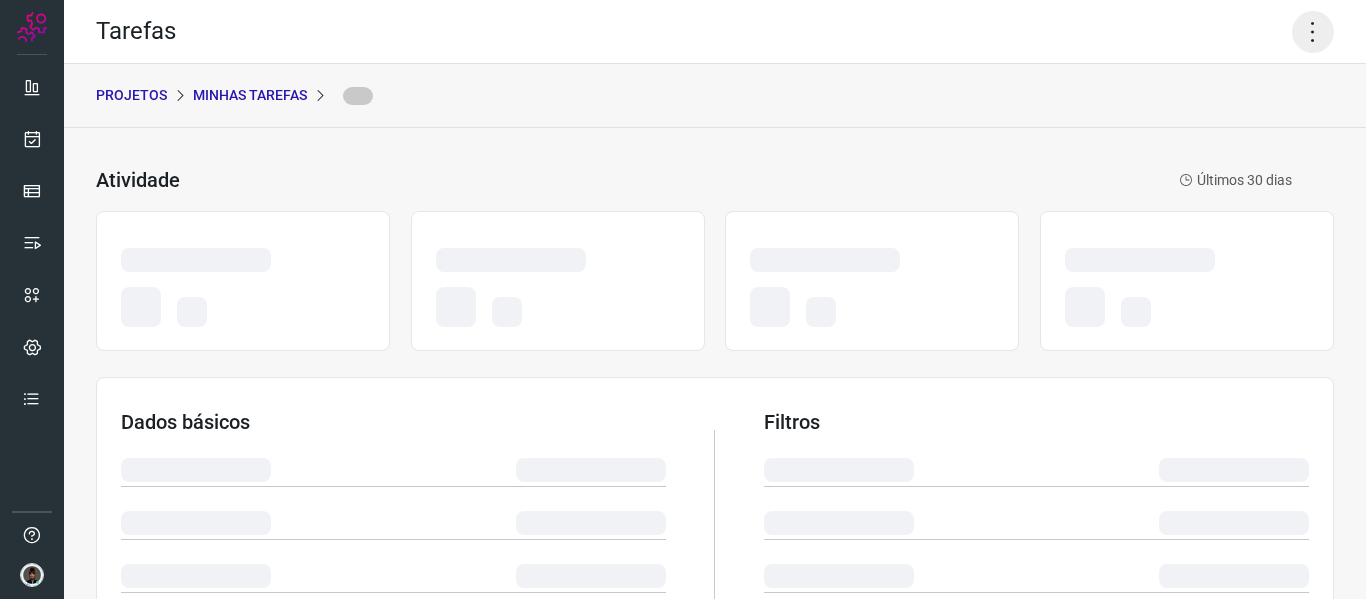 drag, startPoint x: 1294, startPoint y: 6, endPoint x: 1294, endPoint y: 32, distance: 26 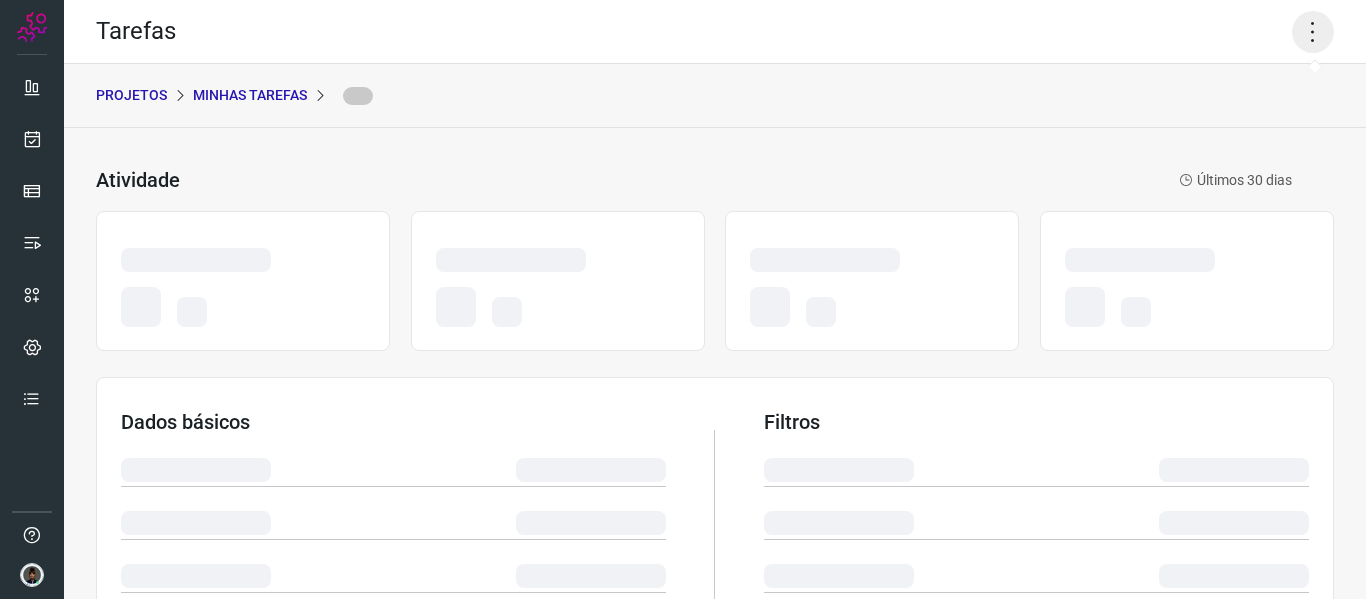 click 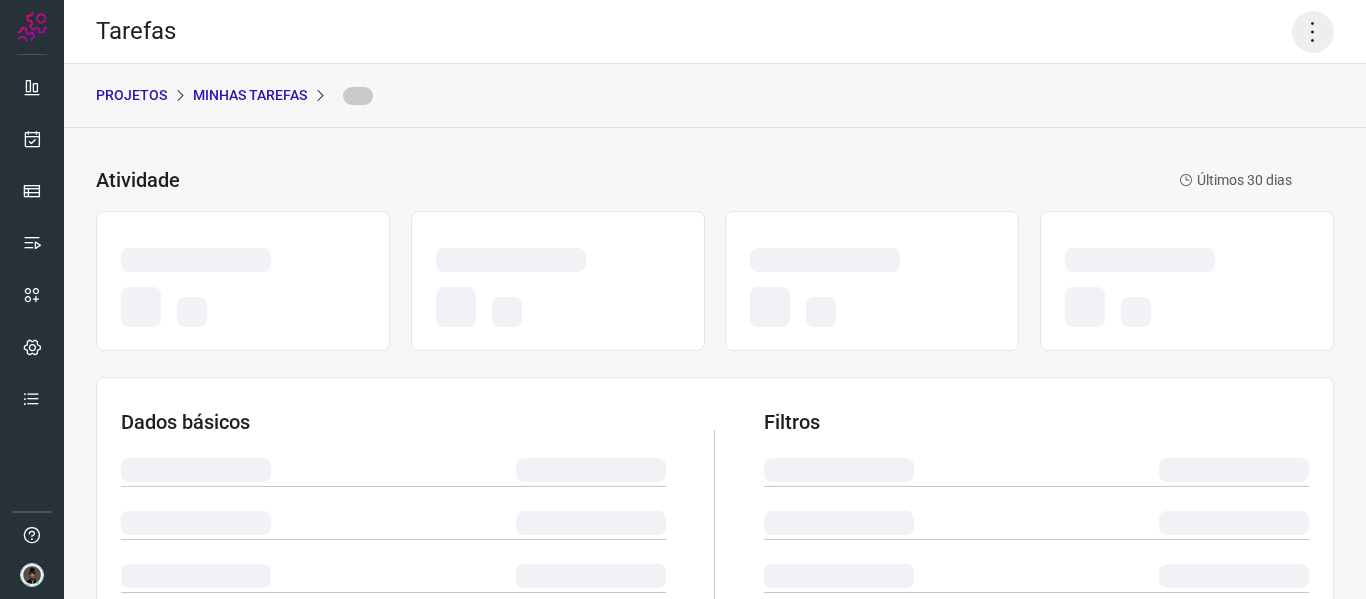 click 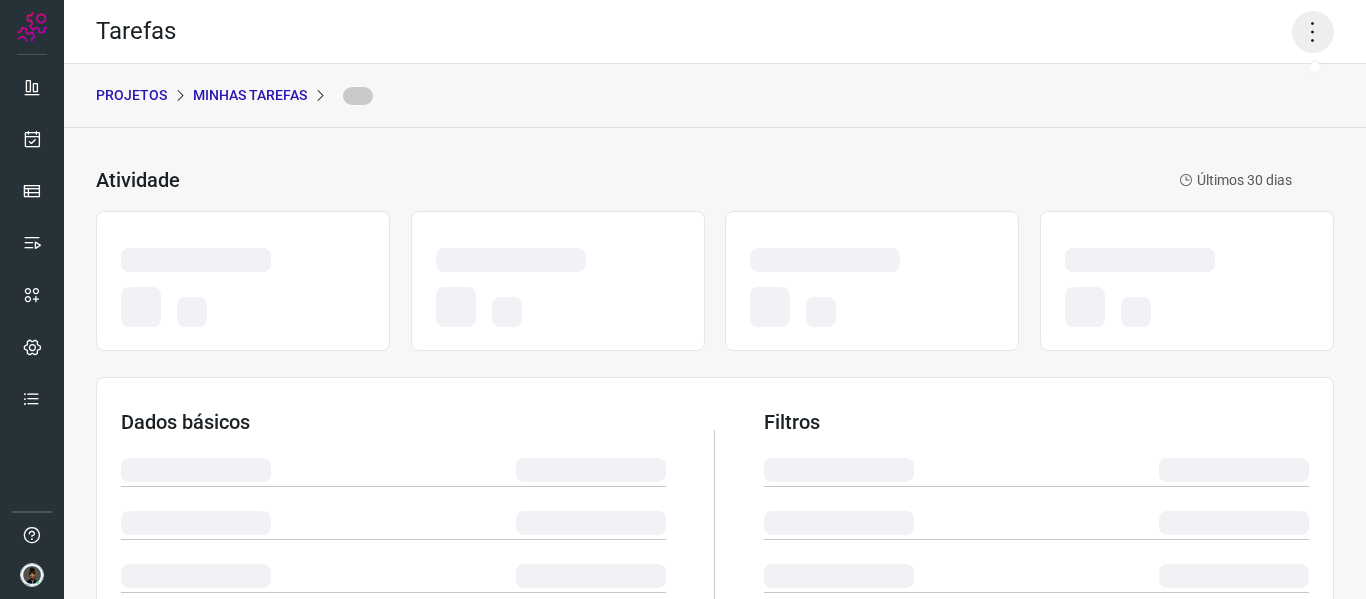 click 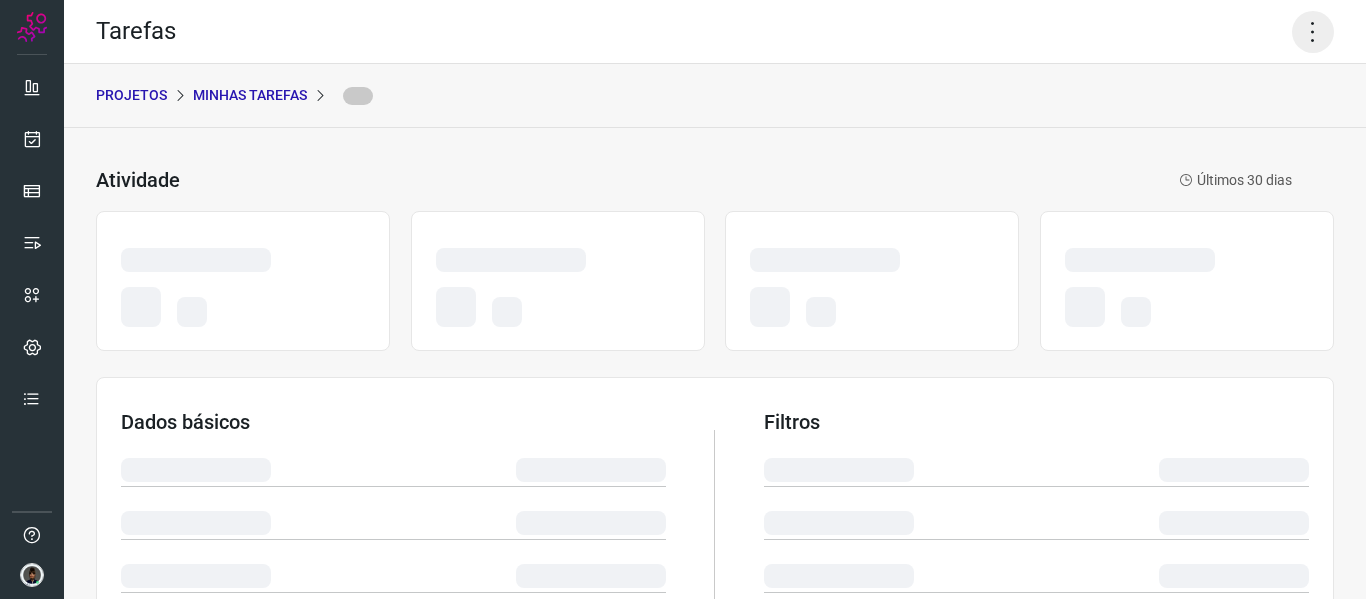 click 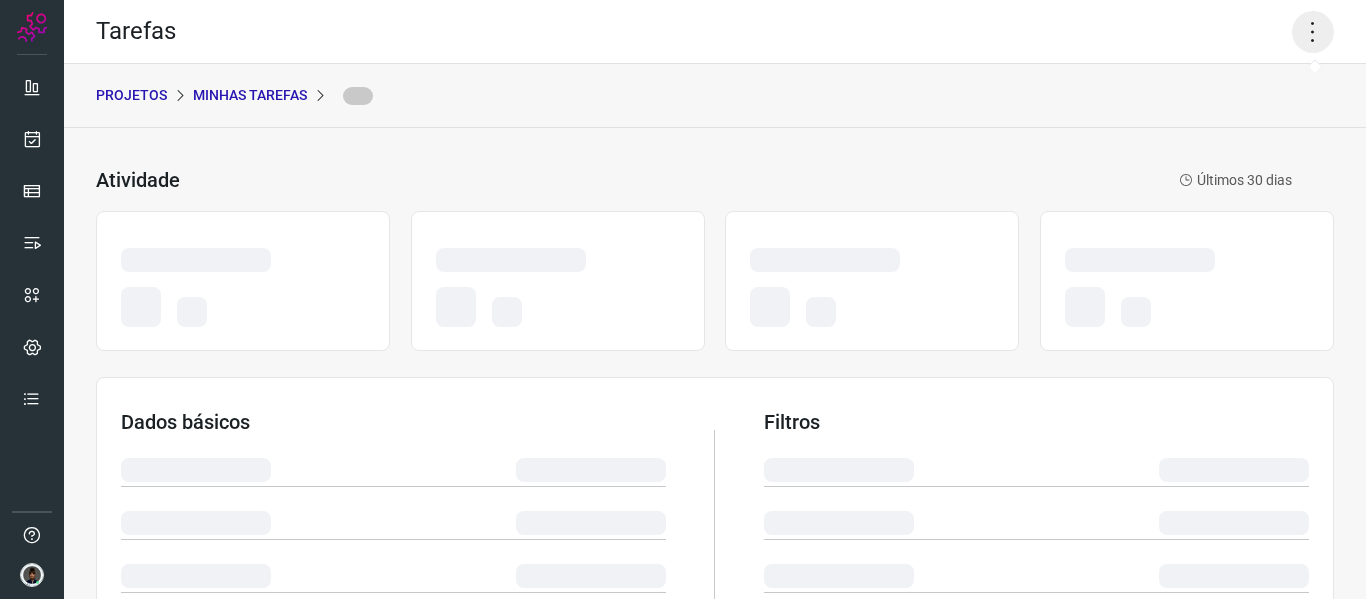 click 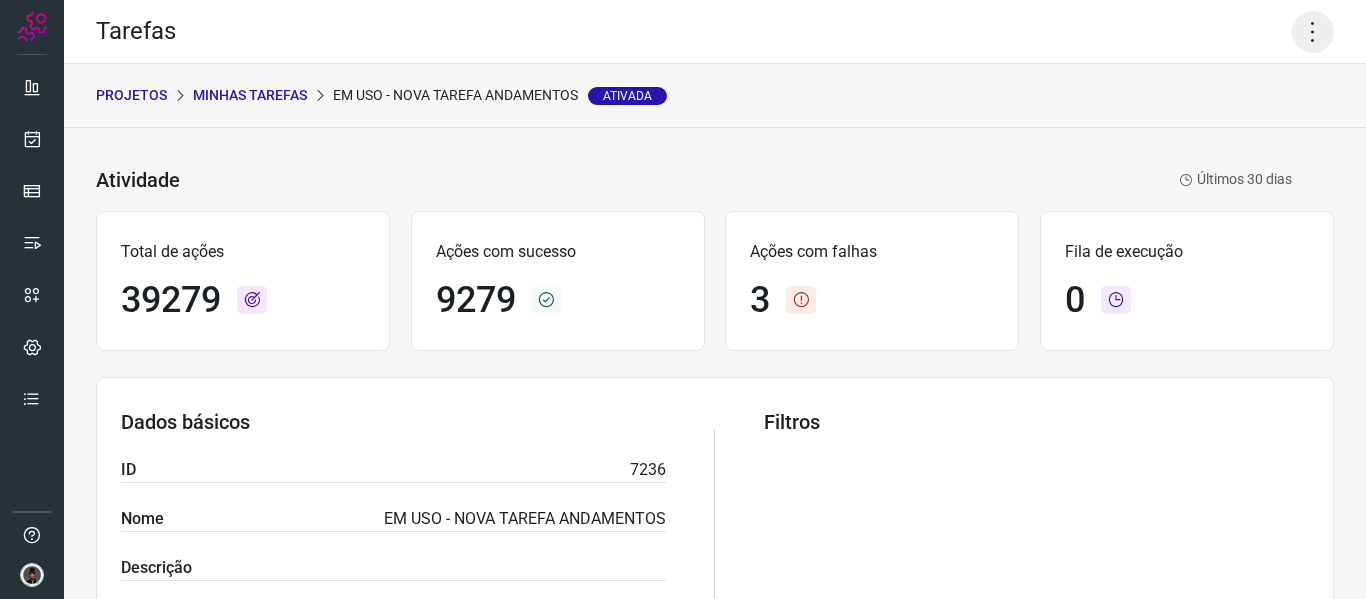click 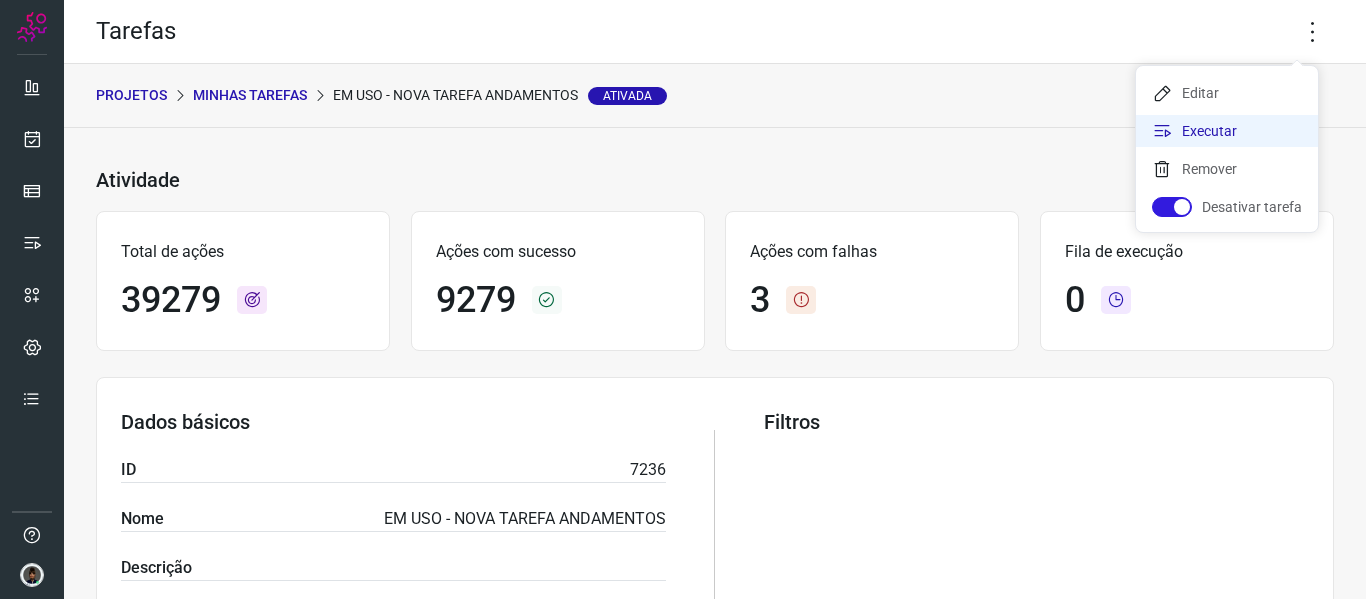 click on "Executar" 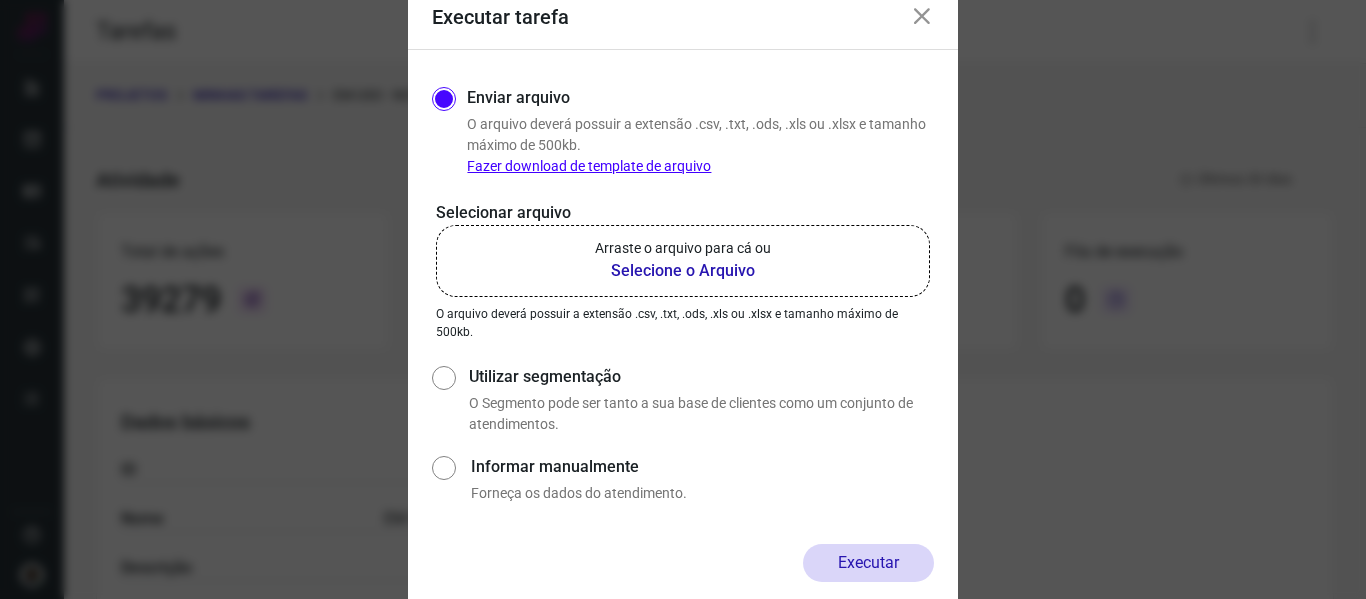 click on "Arraste o arquivo para cá ou Selecione o Arquivo" 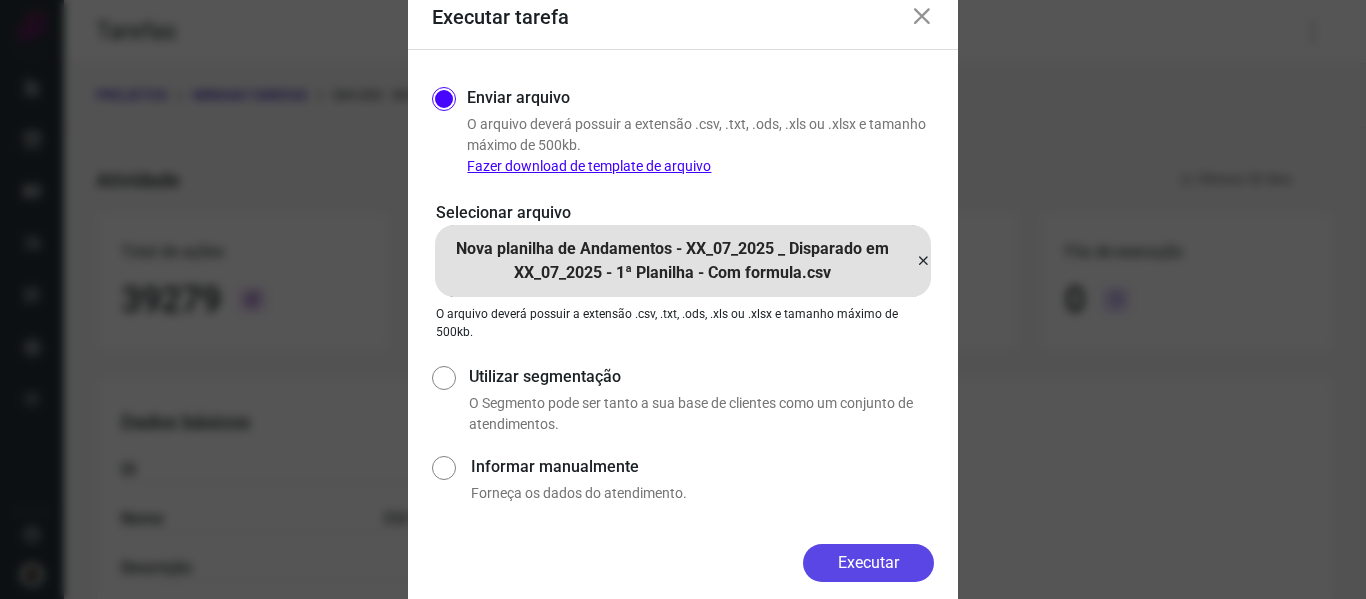 click on "Executar" at bounding box center (868, 563) 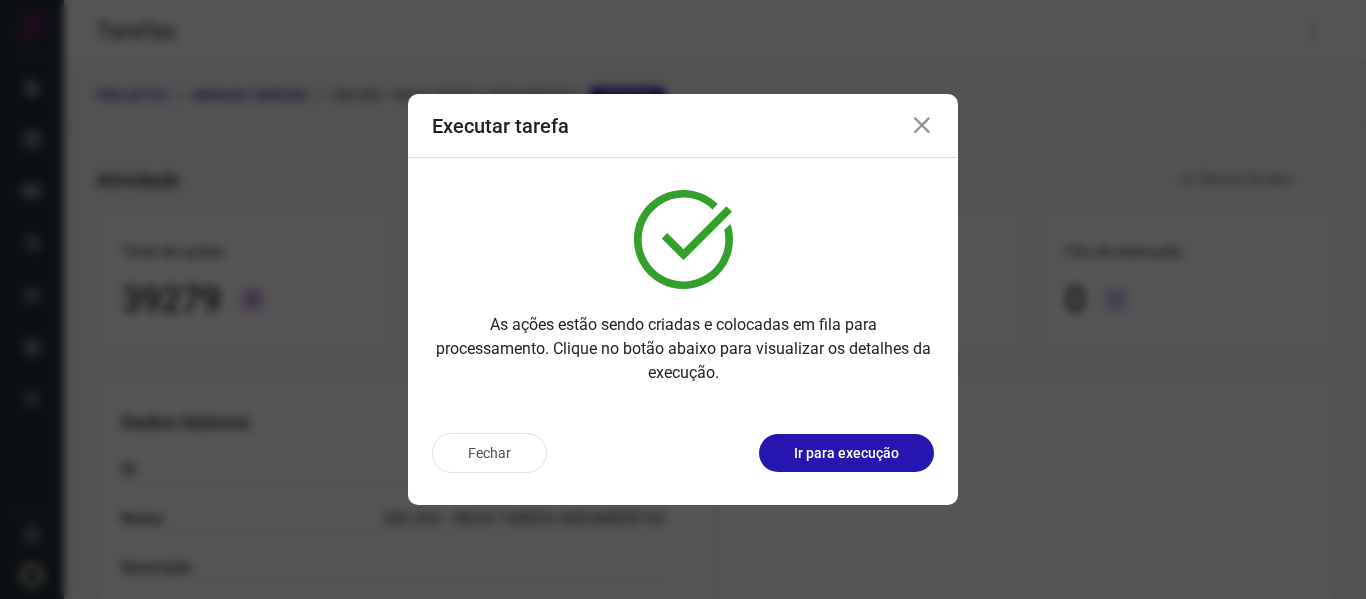 click at bounding box center (922, 126) 